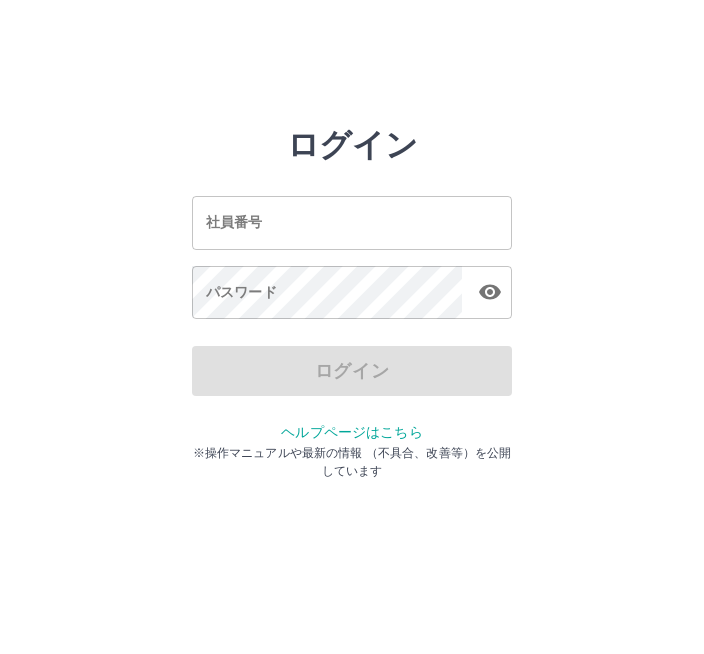 scroll, scrollTop: 0, scrollLeft: 0, axis: both 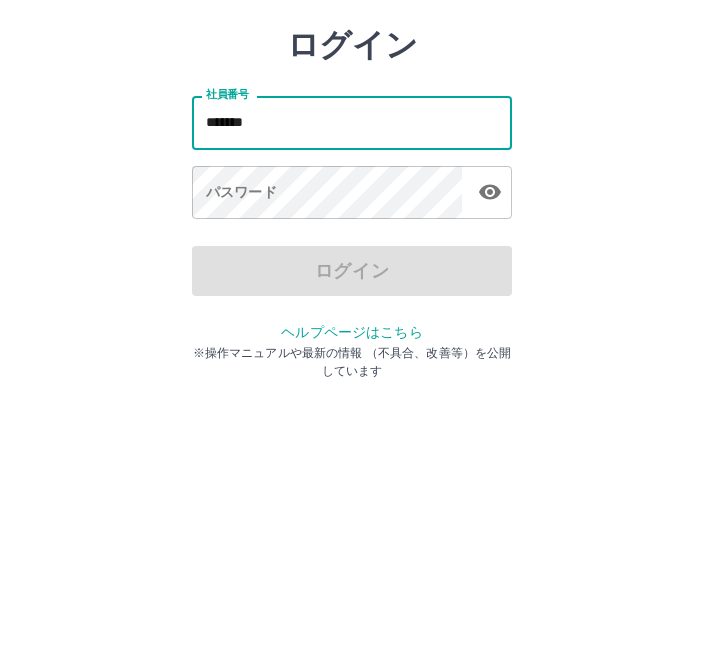 type on "*******" 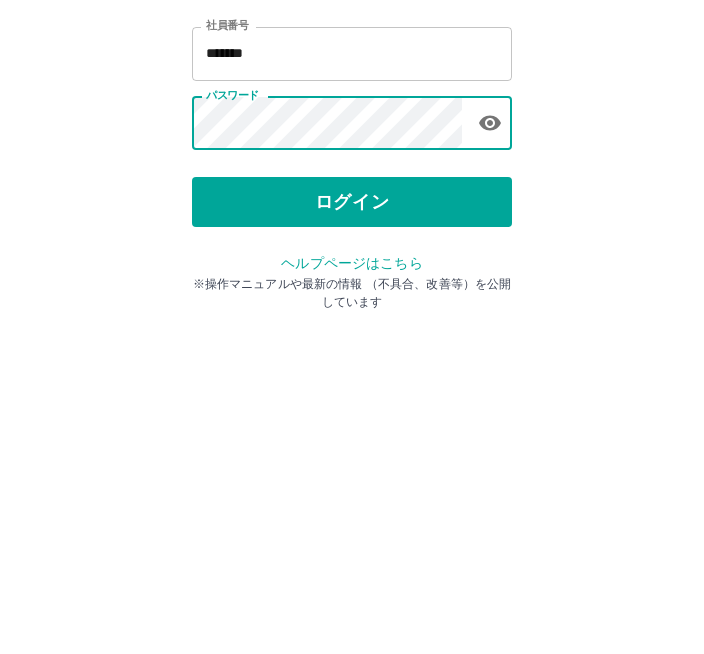click on "ログイン" at bounding box center (352, 371) 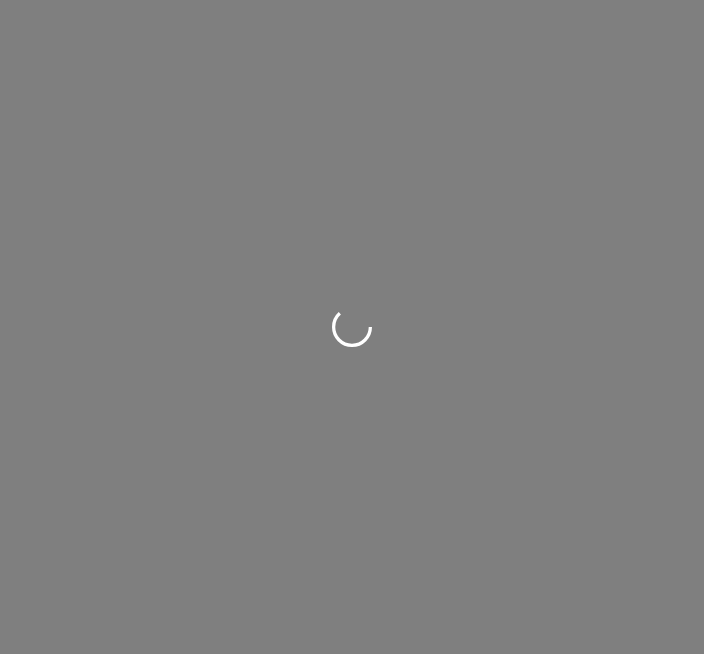 scroll, scrollTop: 0, scrollLeft: 0, axis: both 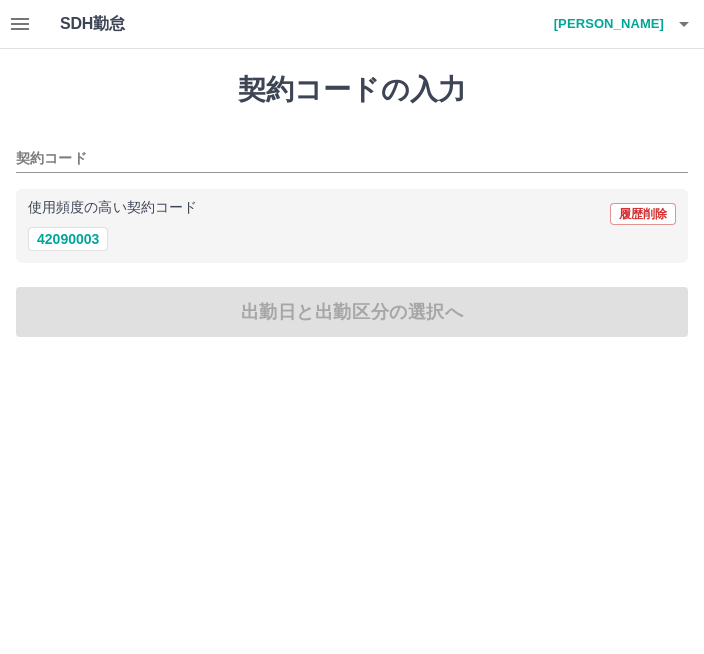 click on "SDH勤怠 [PERSON_NAME] 契約コードの入力 契約コード 使用頻度の高い契約コード 履歴削除 42090003 出勤日と出勤区分の選択へ SDH勤怠" at bounding box center [352, 180] 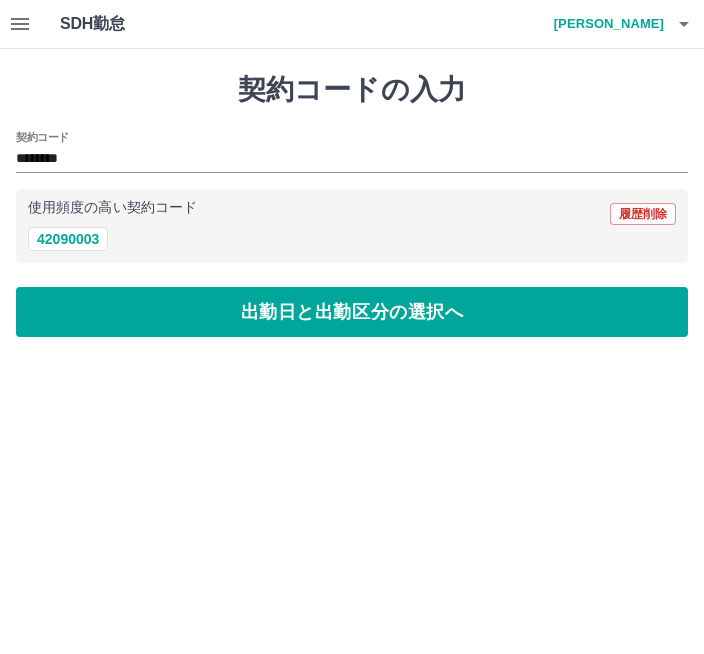 click on "出勤日と出勤区分の選択へ" at bounding box center (352, 312) 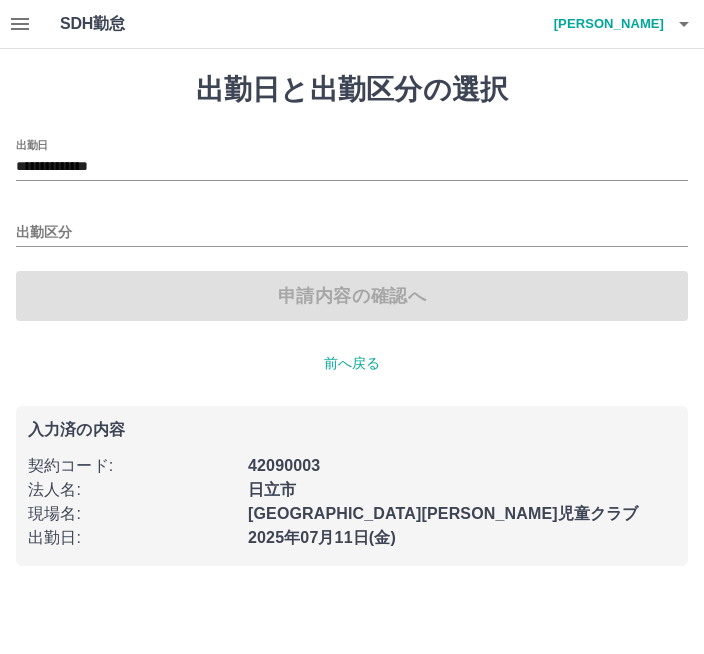 click on "出勤区分" at bounding box center [352, 233] 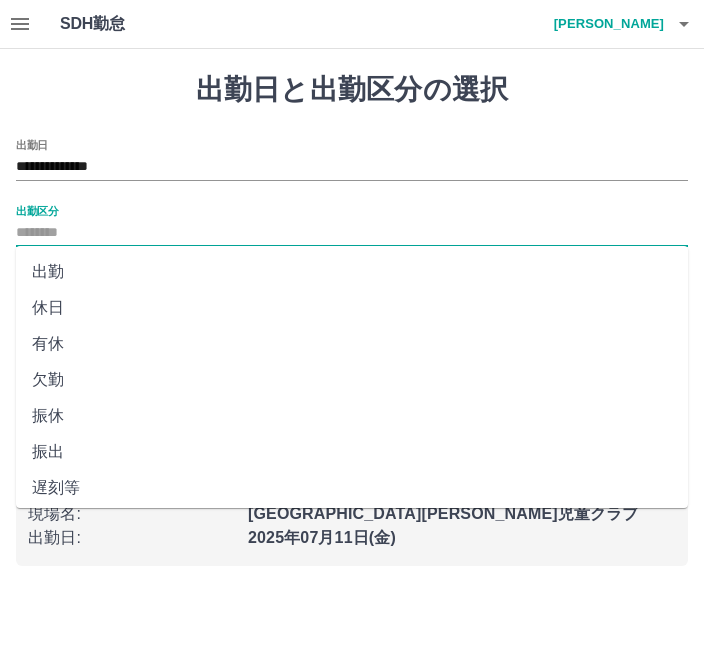 click on "出勤" at bounding box center (352, 272) 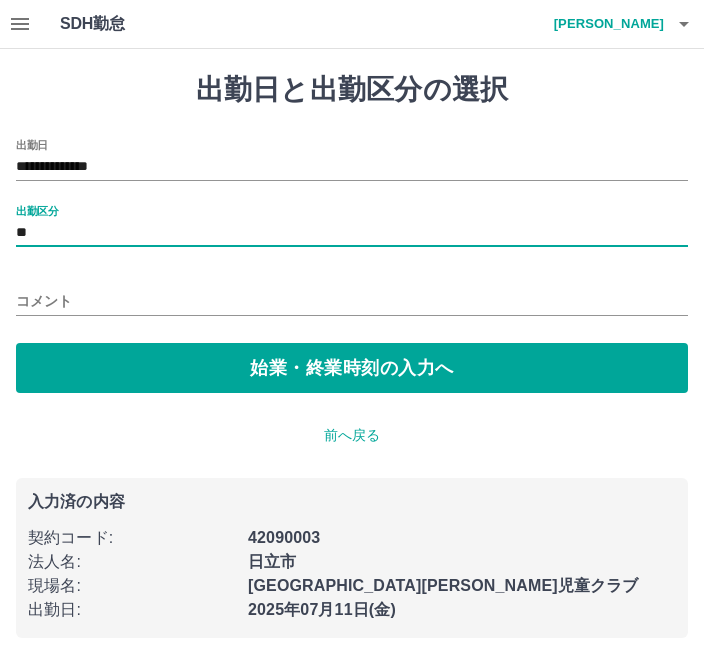 type on "**" 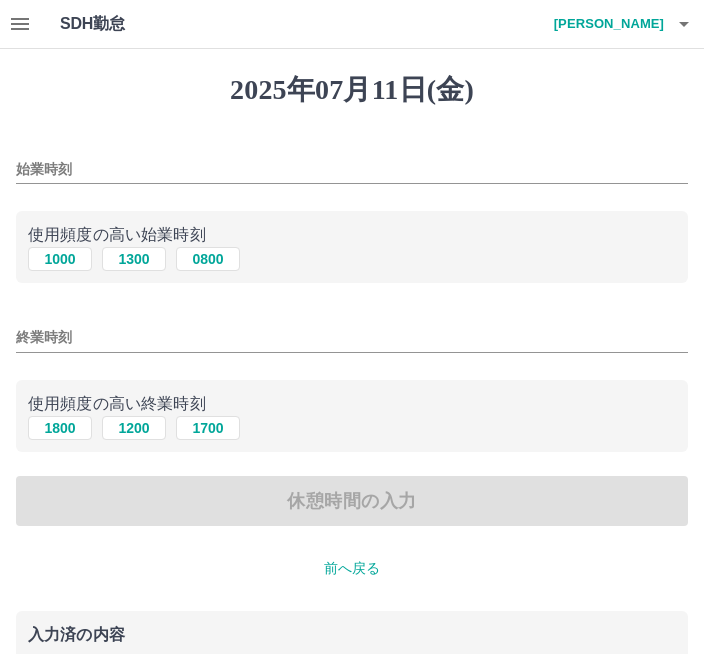 click on "1000" at bounding box center [60, 259] 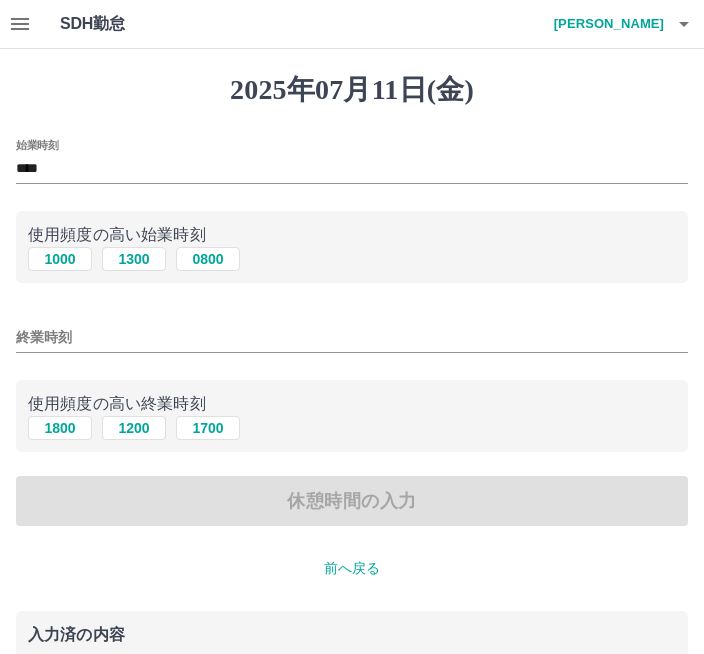 click on "1700" at bounding box center (208, 428) 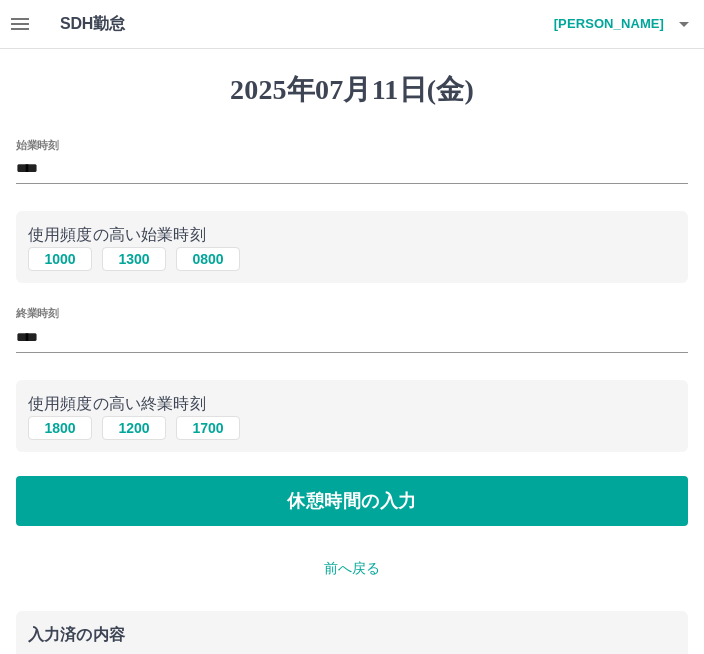 click on "休憩時間の入力" at bounding box center (352, 501) 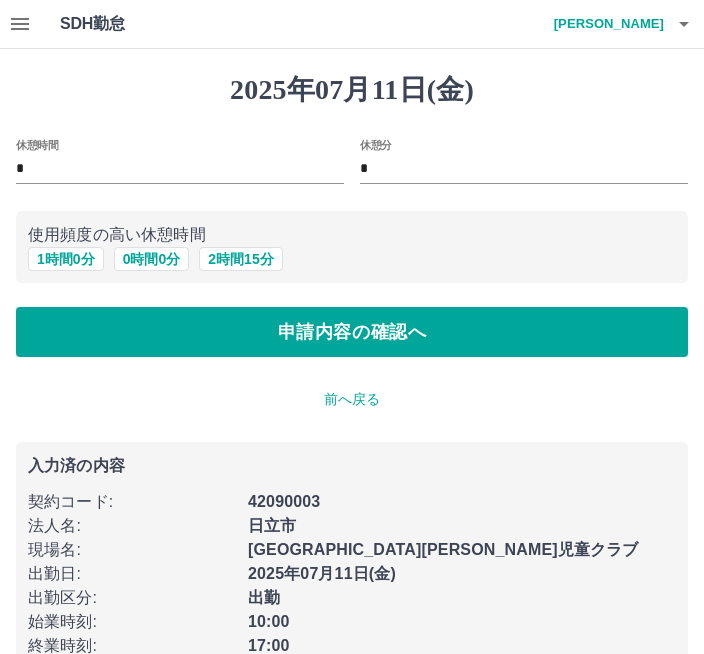 click on "*" at bounding box center (180, 169) 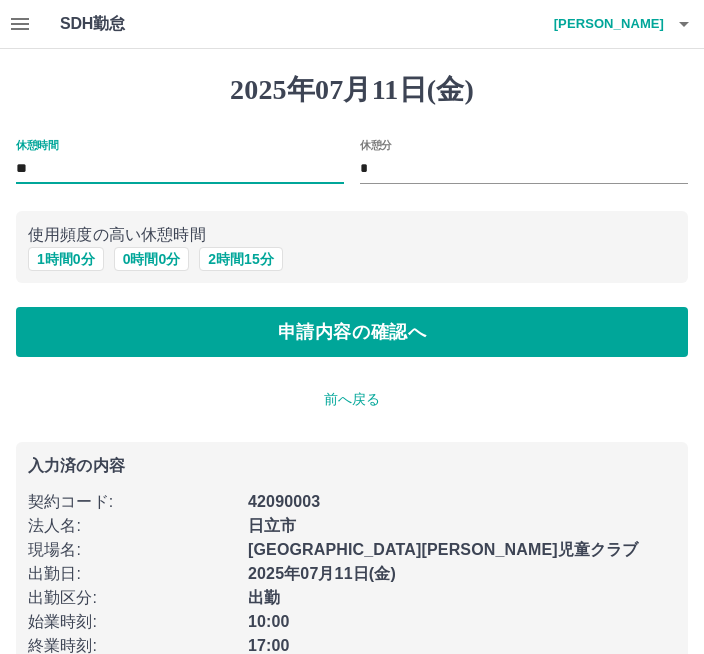 type on "*" 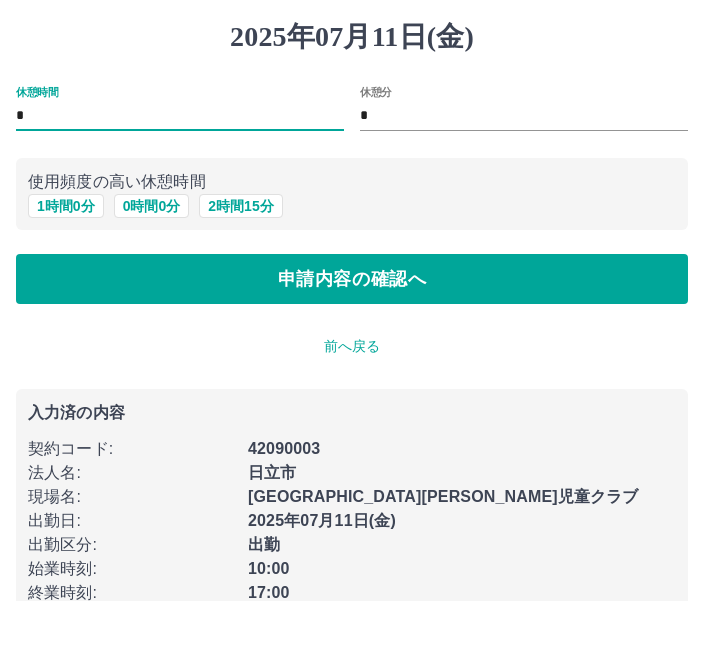 type on "*" 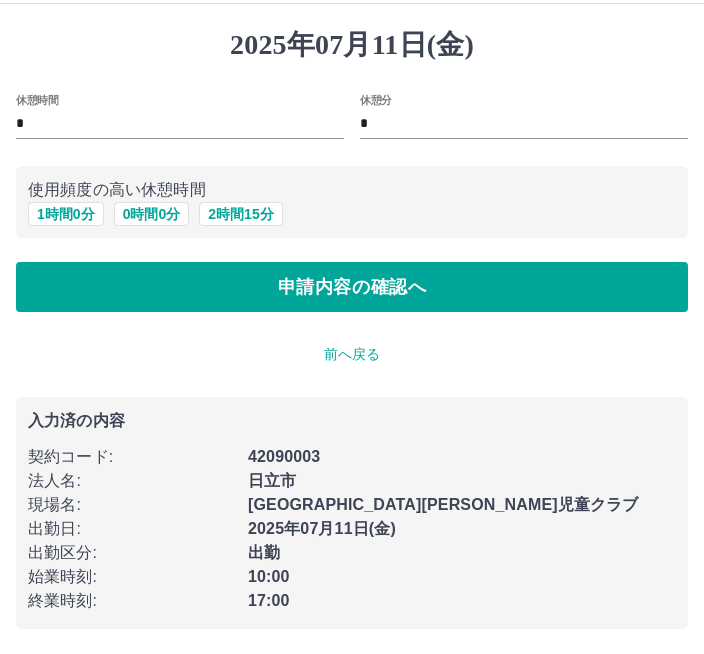 click on "申請内容の確認へ" at bounding box center (352, 288) 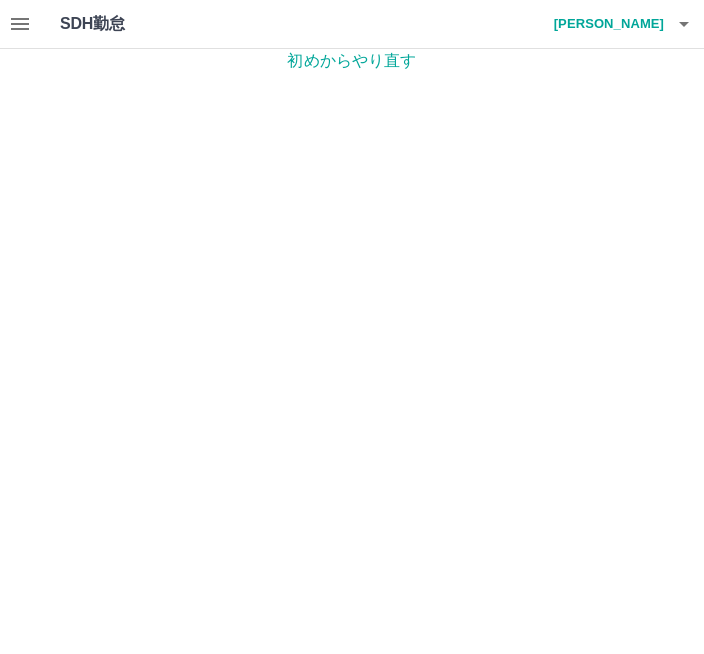scroll, scrollTop: 0, scrollLeft: 0, axis: both 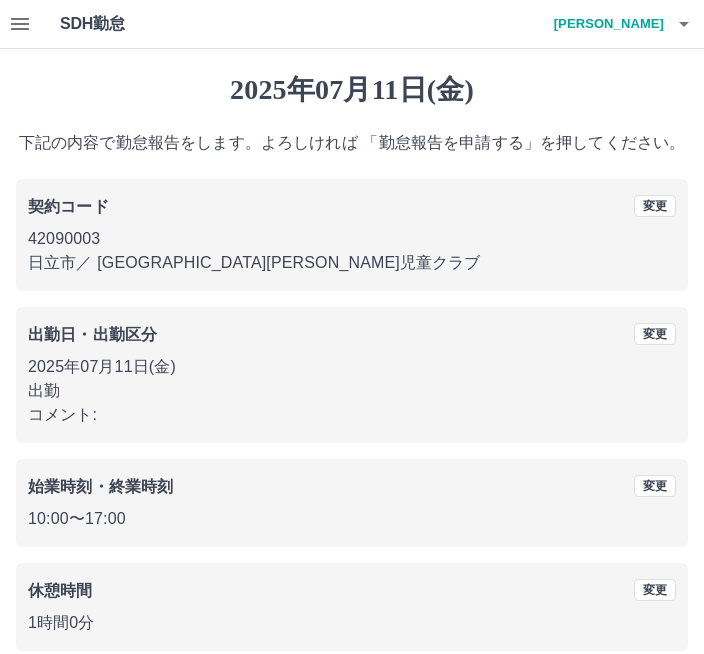 click on "コメント:" at bounding box center (352, 415) 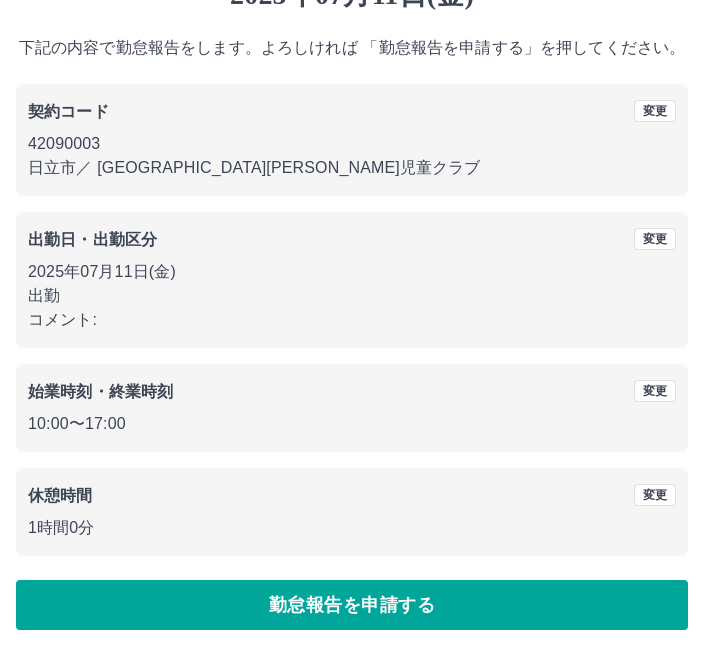 click on "変更" at bounding box center [655, 240] 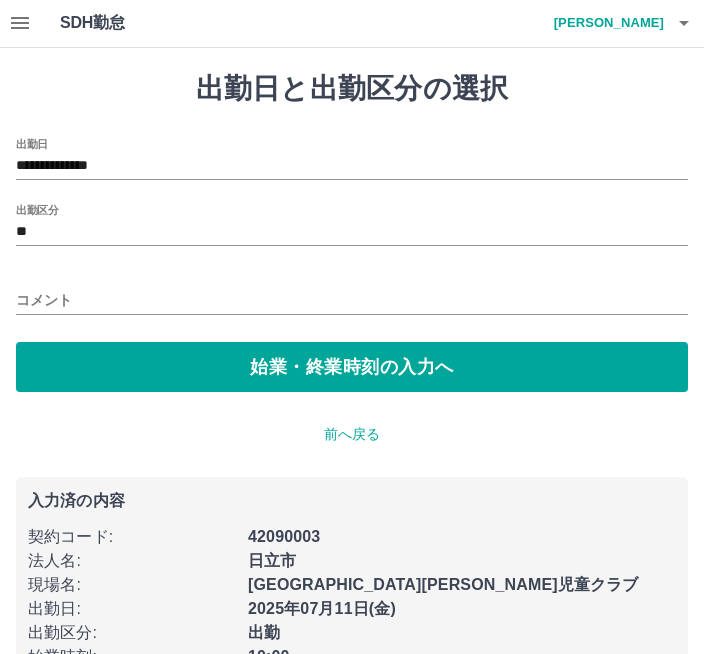 click on "コメント" at bounding box center (352, 300) 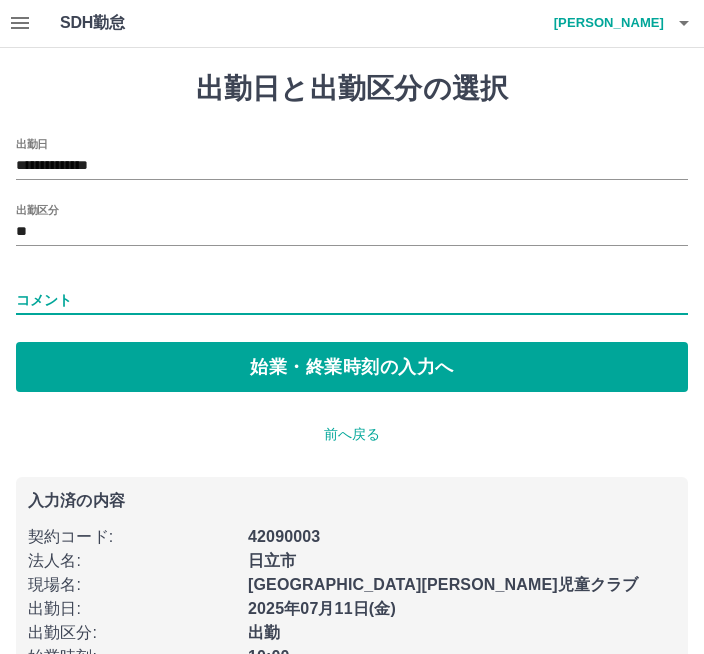scroll, scrollTop: 0, scrollLeft: 0, axis: both 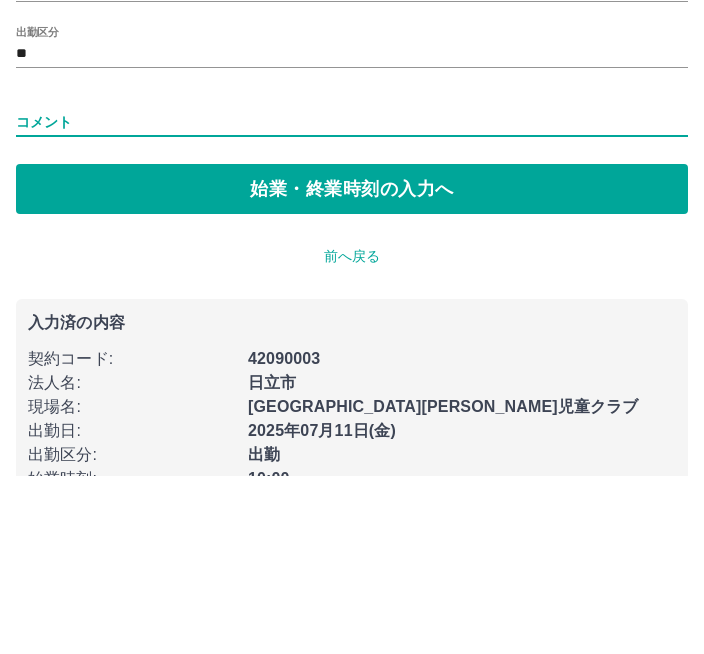 type on "*" 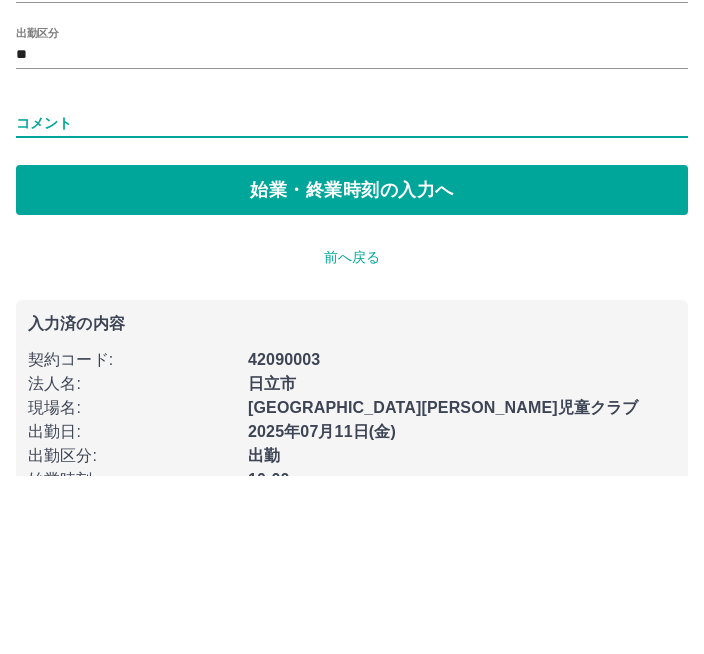 type on "*" 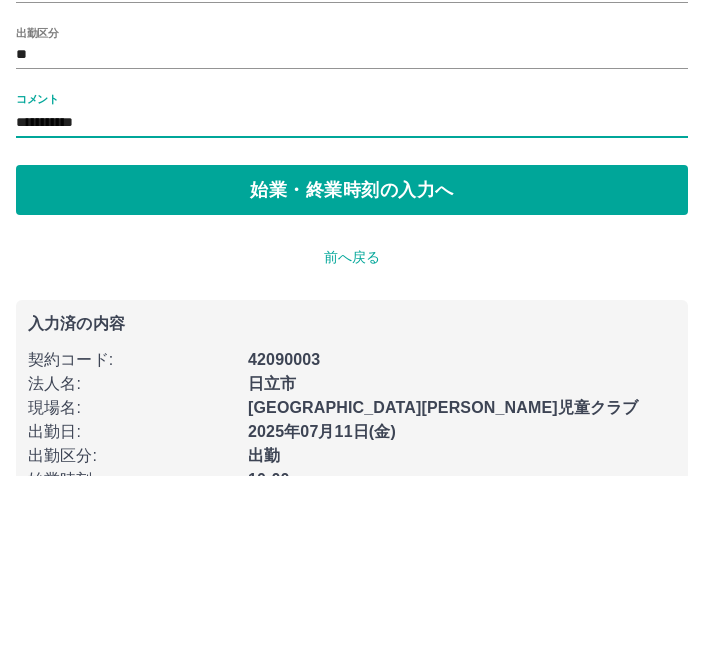 type on "**********" 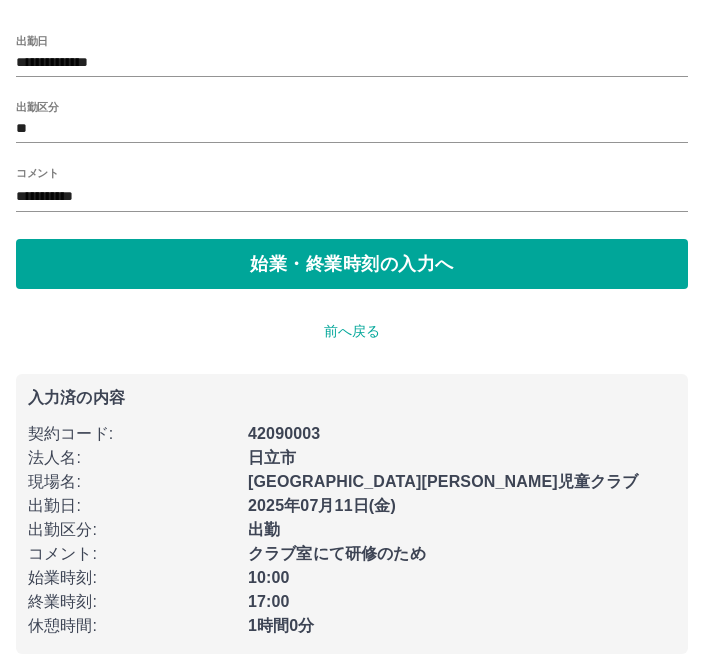 scroll, scrollTop: 0, scrollLeft: 0, axis: both 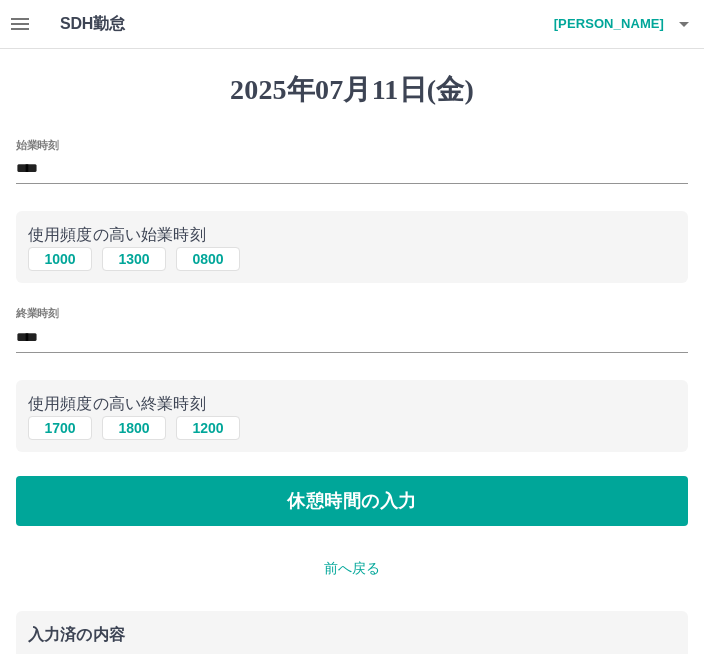 click on "休憩時間の入力" at bounding box center [352, 501] 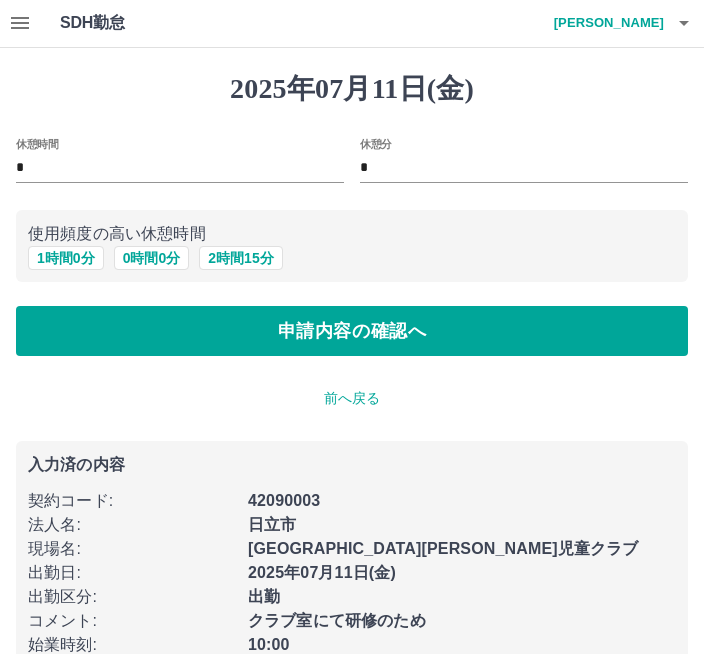 click on "申請内容の確認へ" at bounding box center [352, 331] 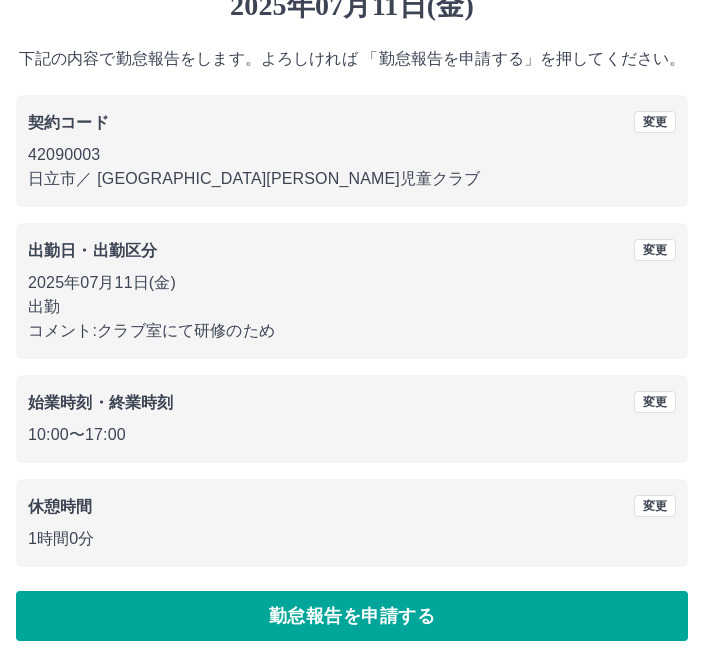 scroll, scrollTop: 94, scrollLeft: 0, axis: vertical 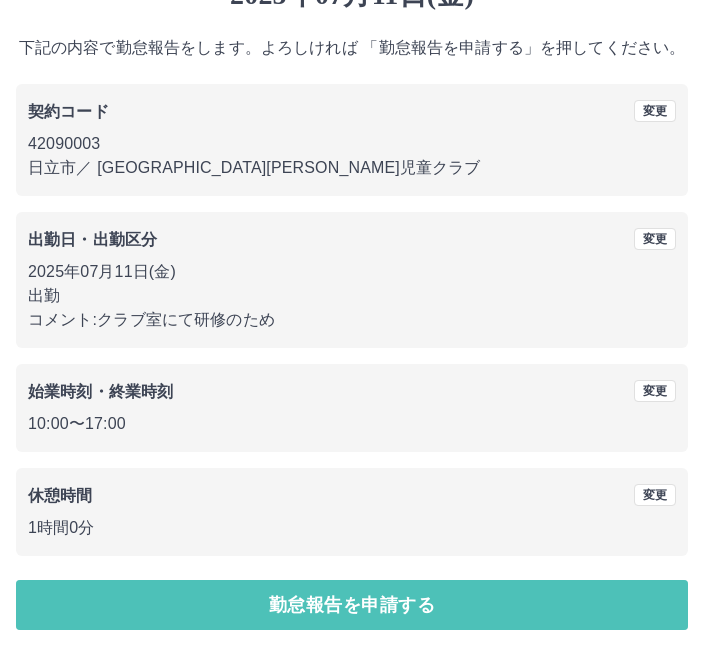 click on "勤怠報告を申請する" at bounding box center [352, 606] 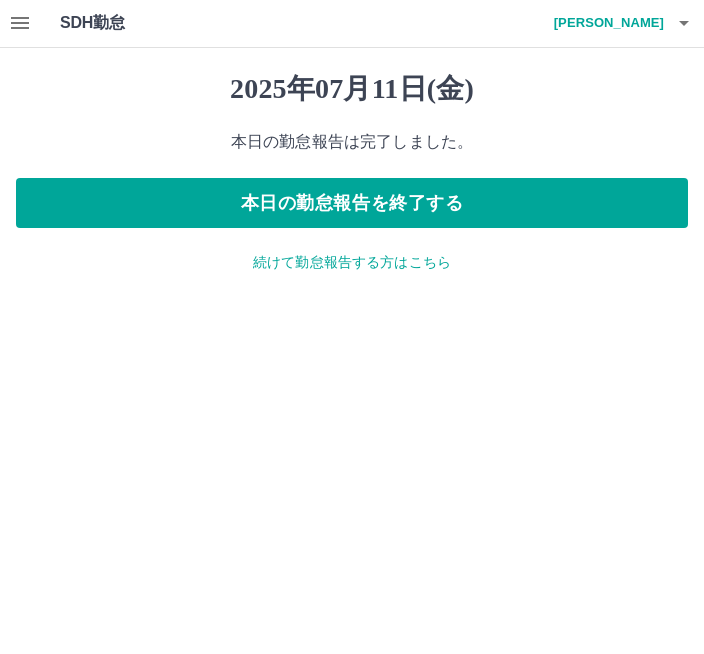 scroll, scrollTop: 0, scrollLeft: 0, axis: both 